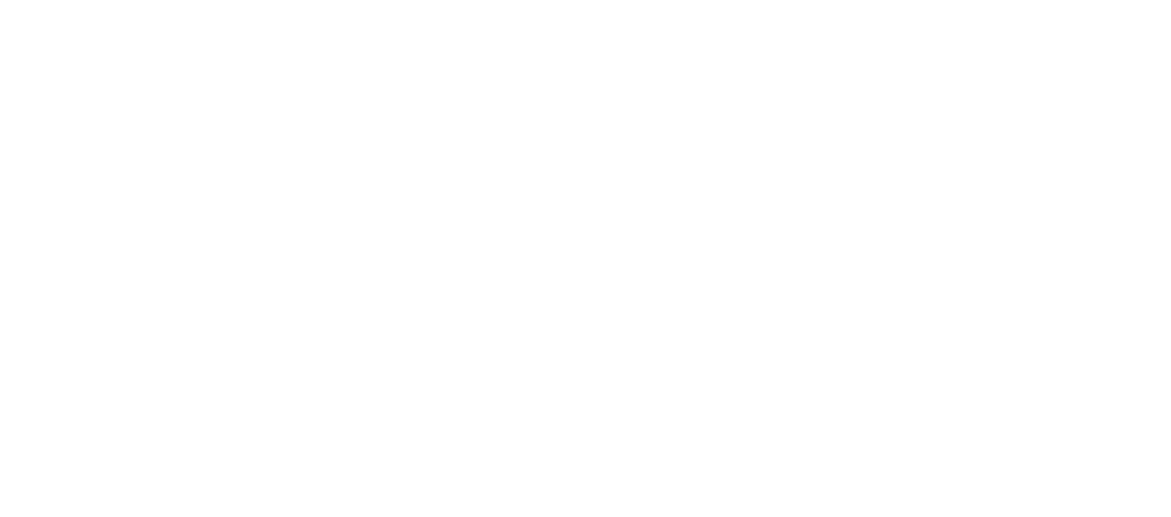 scroll, scrollTop: 0, scrollLeft: 0, axis: both 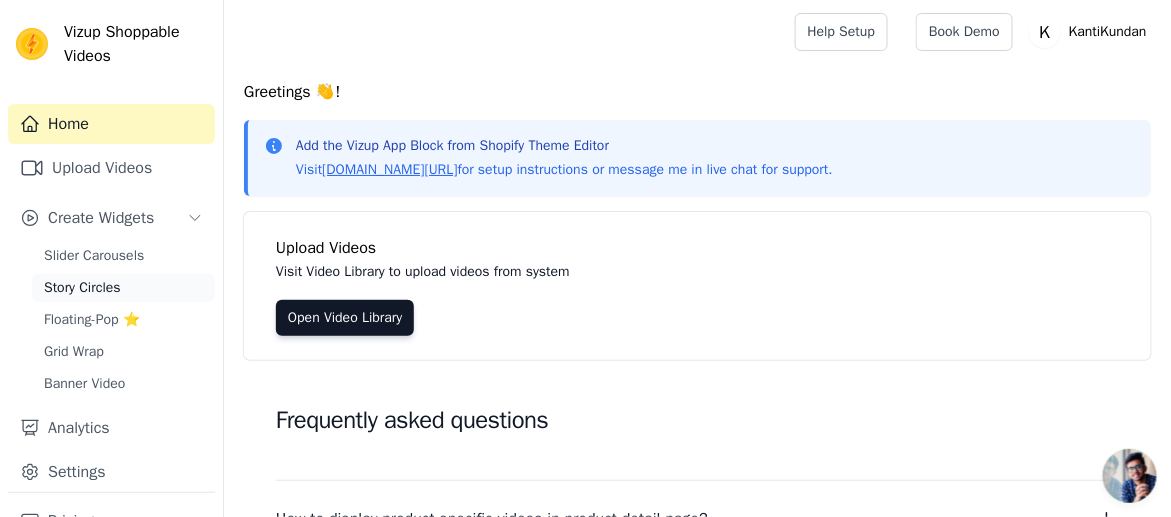 click on "Story Circles" at bounding box center (123, 288) 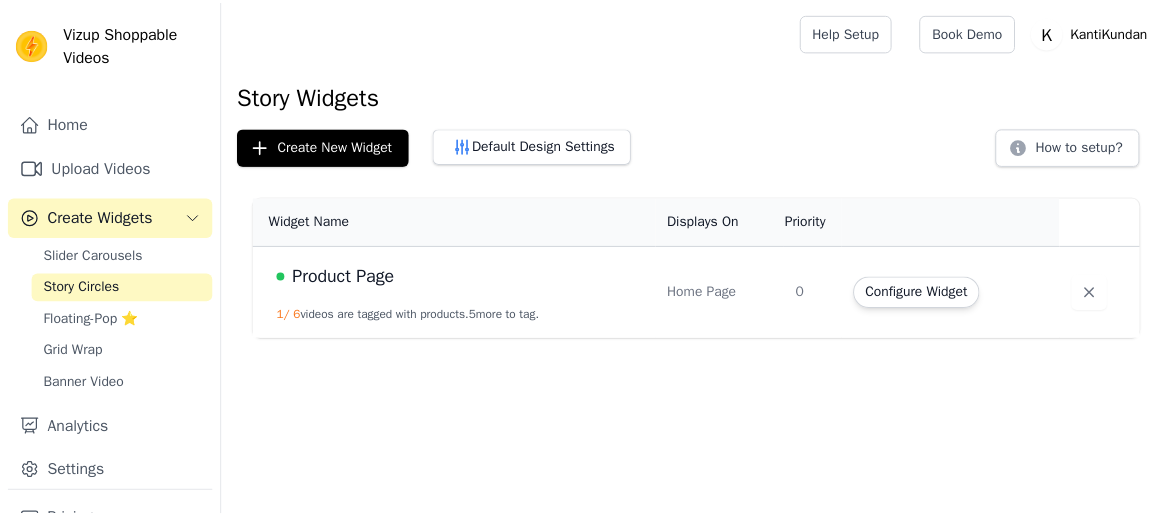 scroll, scrollTop: 0, scrollLeft: 0, axis: both 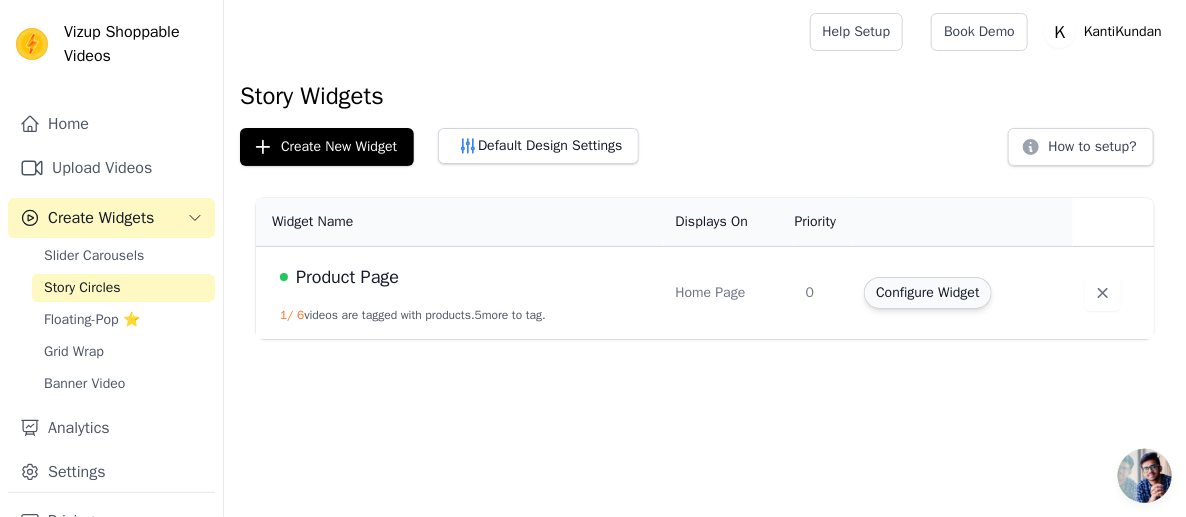 click on "Configure Widget" at bounding box center [927, 293] 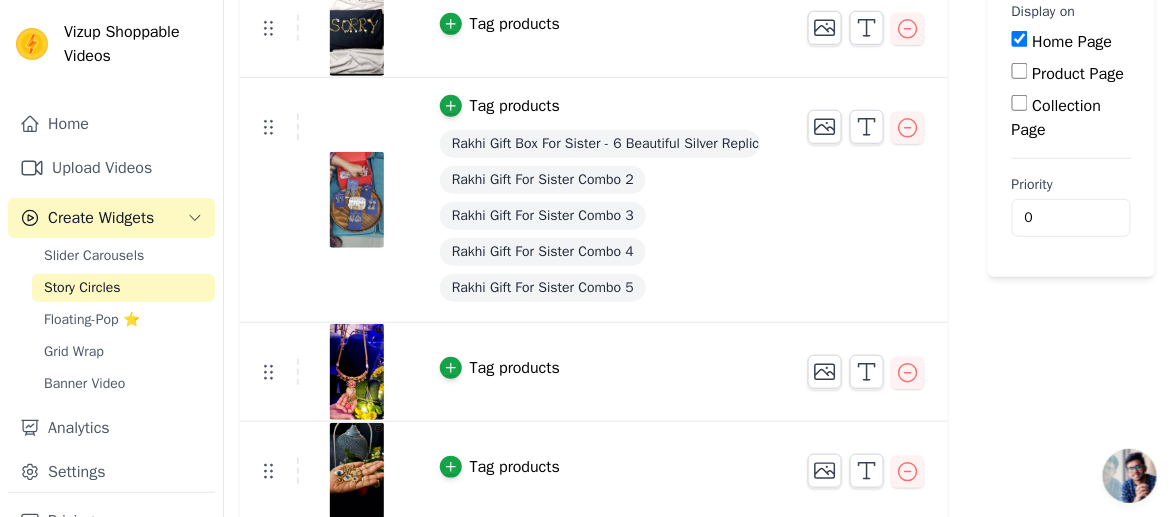 scroll, scrollTop: 200, scrollLeft: 0, axis: vertical 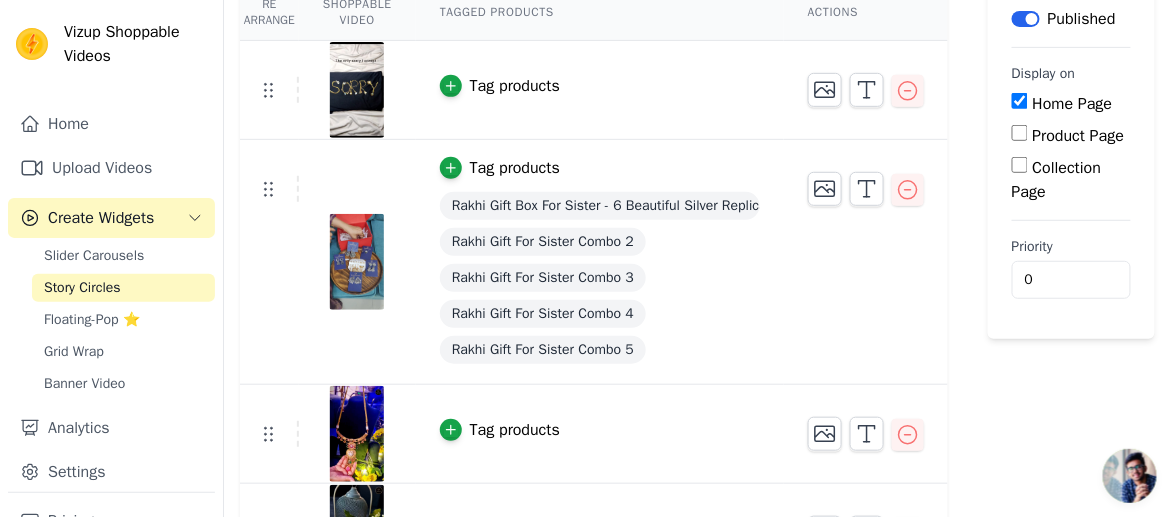 click on "Product Page" at bounding box center [1020, 133] 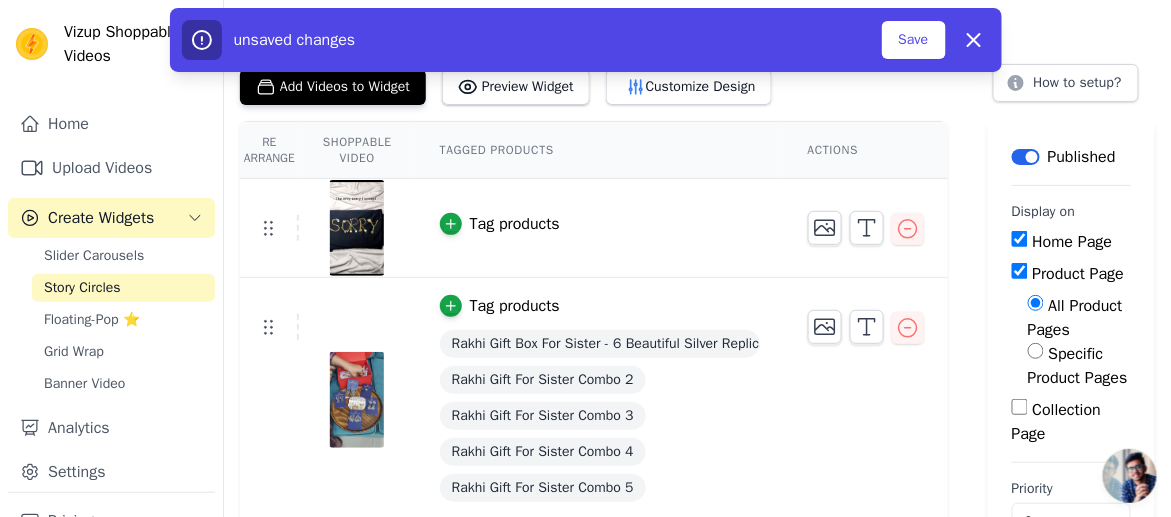 scroll, scrollTop: 0, scrollLeft: 0, axis: both 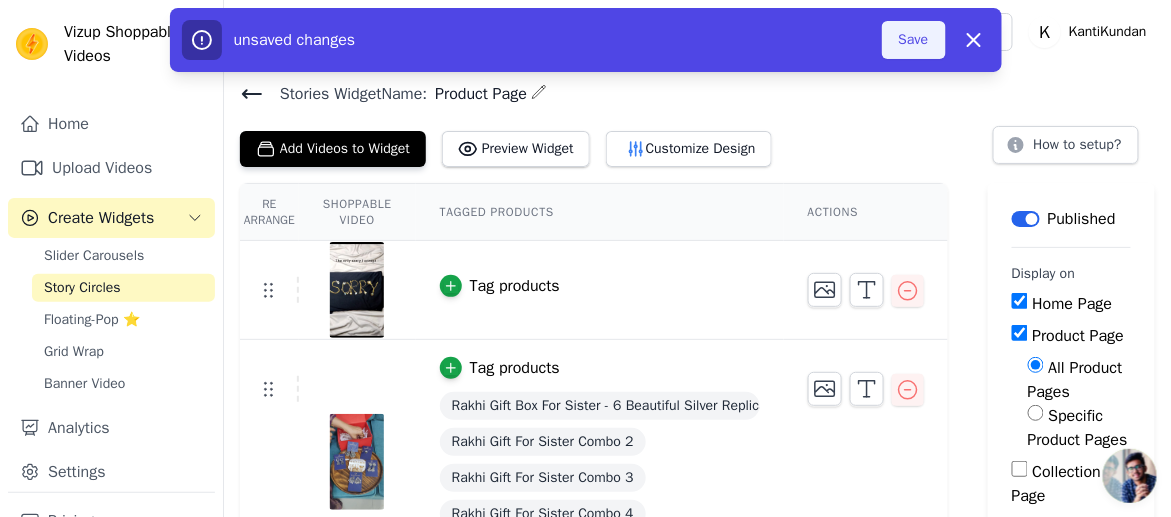 click on "Save" at bounding box center (914, 40) 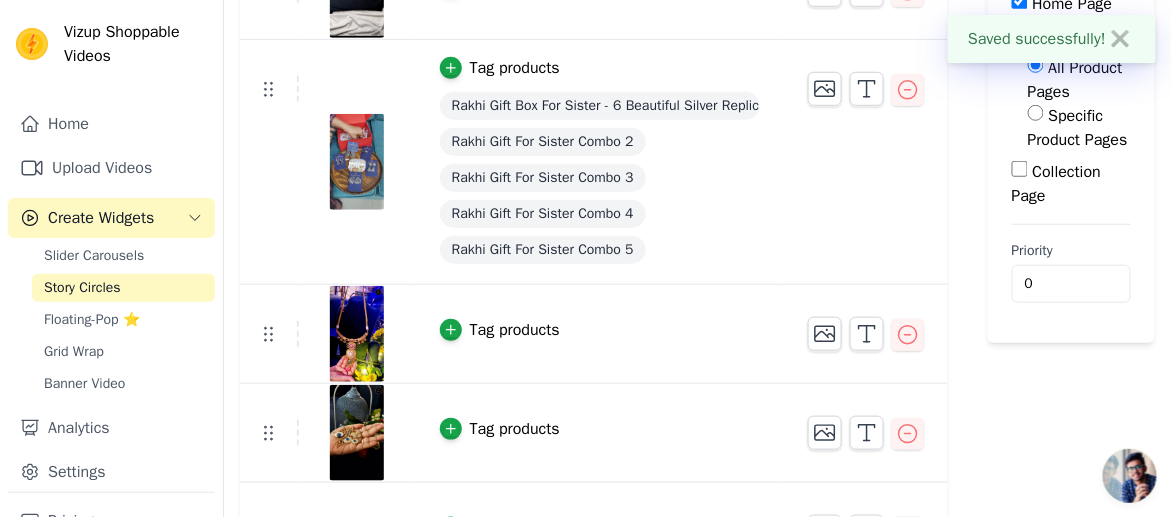 scroll, scrollTop: 100, scrollLeft: 0, axis: vertical 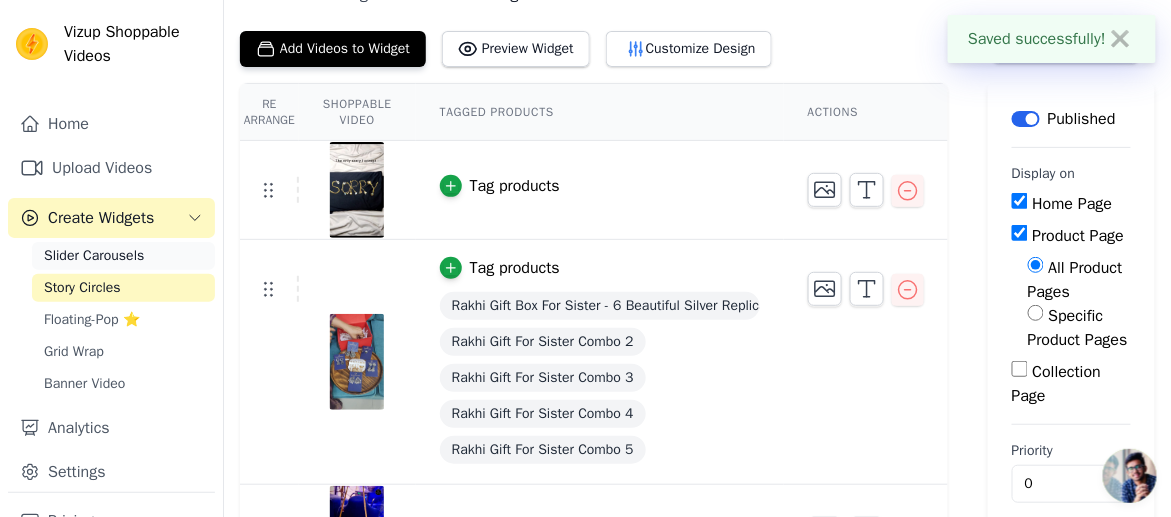 click on "Slider Carousels" at bounding box center (123, 256) 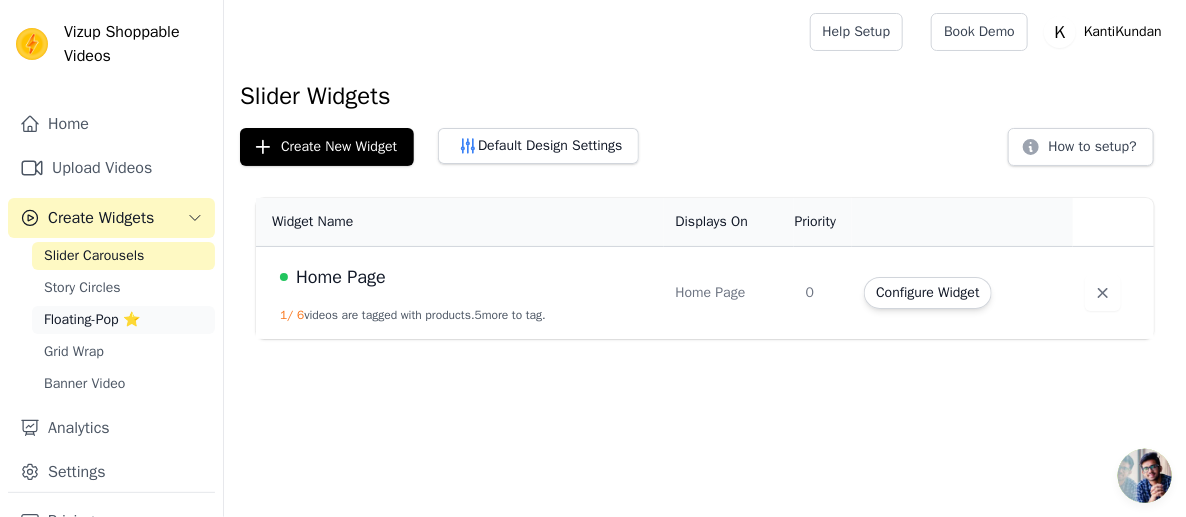 click on "Floating-Pop ⭐" at bounding box center [92, 320] 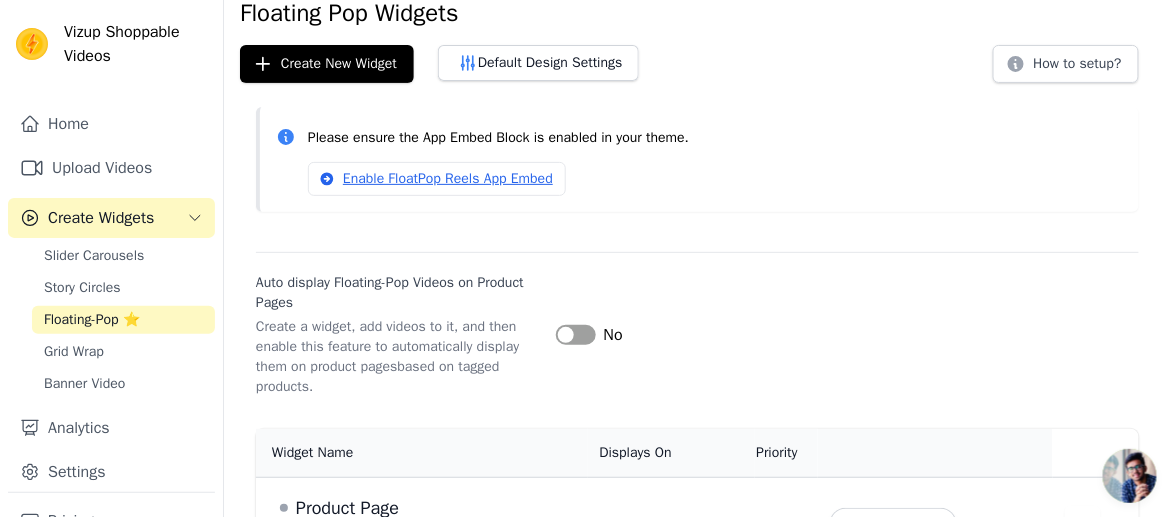 scroll, scrollTop: 141, scrollLeft: 0, axis: vertical 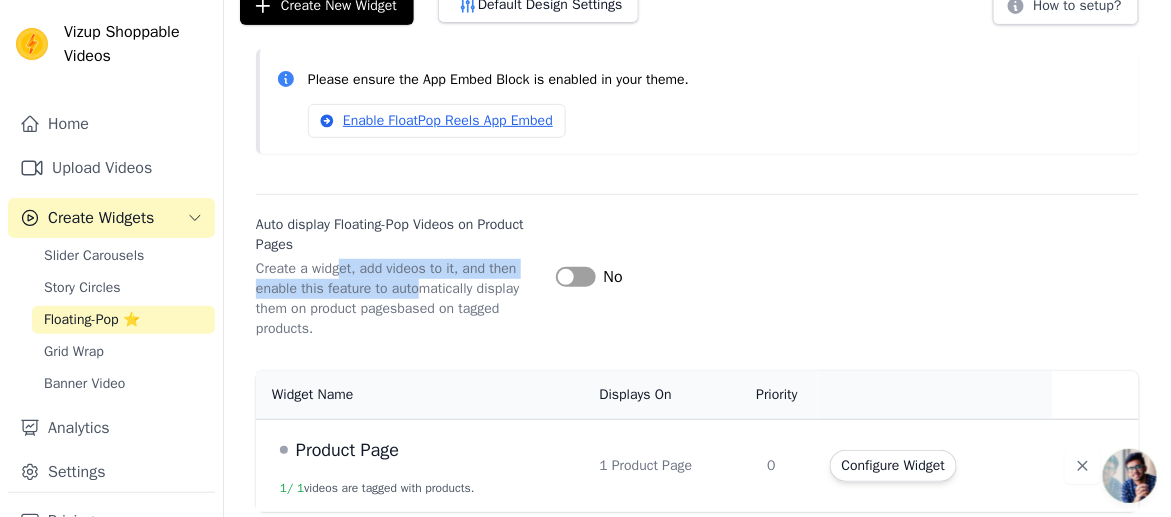 drag, startPoint x: 340, startPoint y: 262, endPoint x: 422, endPoint y: 287, distance: 85.72631 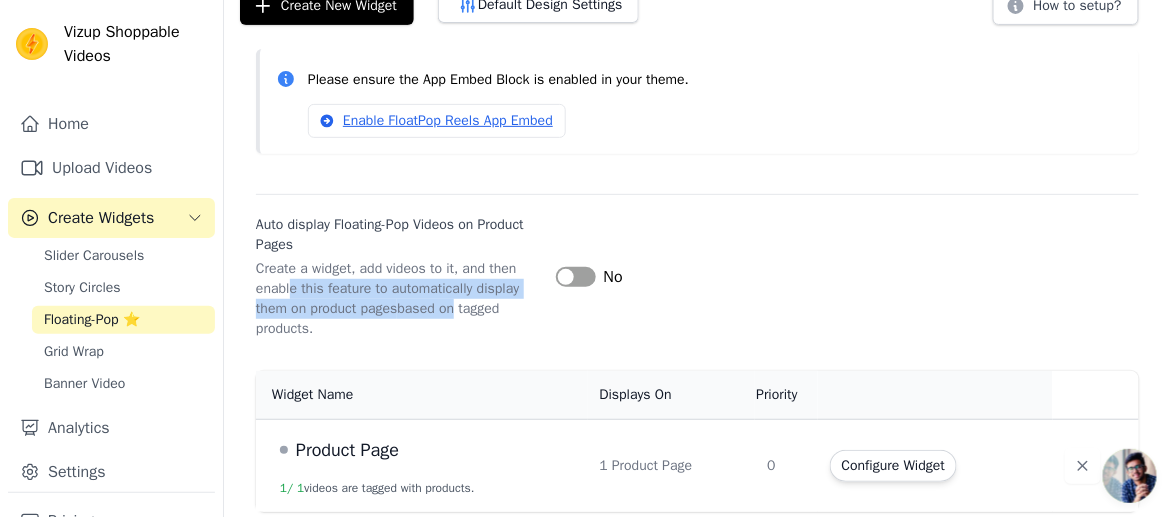 drag, startPoint x: 290, startPoint y: 286, endPoint x: 472, endPoint y: 301, distance: 182.61708 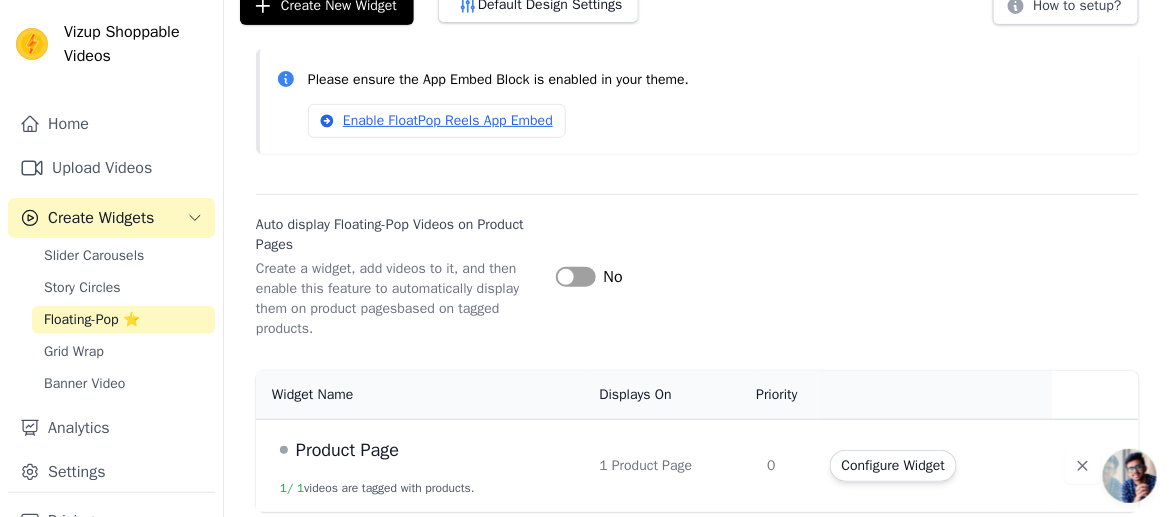 click on "based on tagged products." at bounding box center [378, 318] 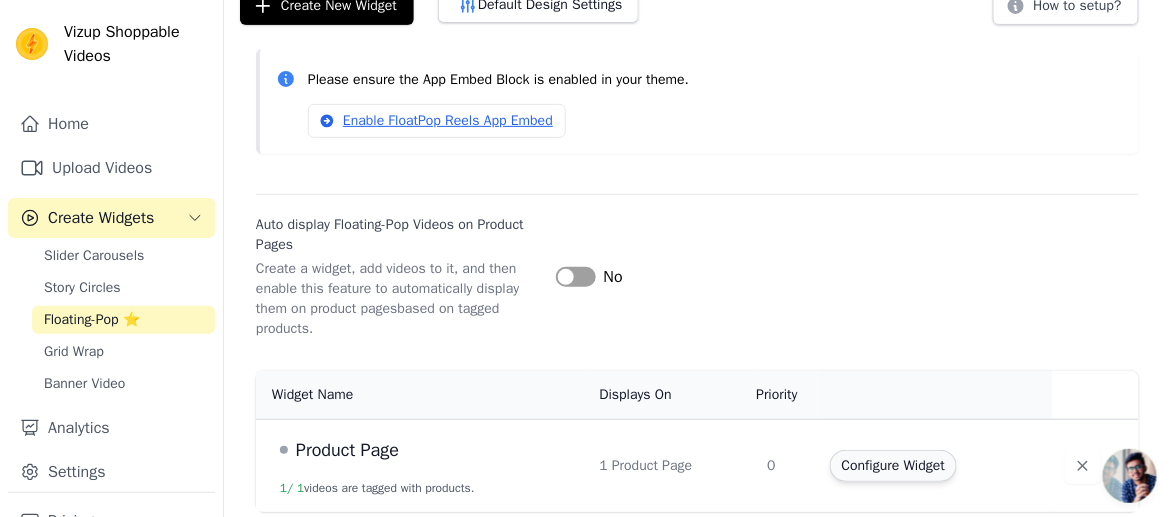 click on "Configure Widget" at bounding box center [893, 466] 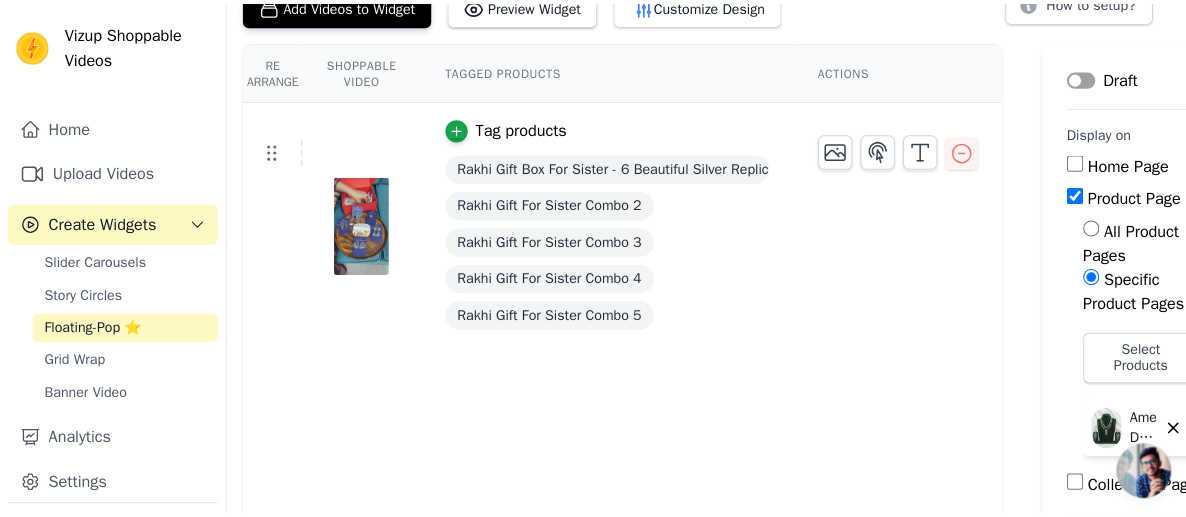 scroll, scrollTop: 0, scrollLeft: 0, axis: both 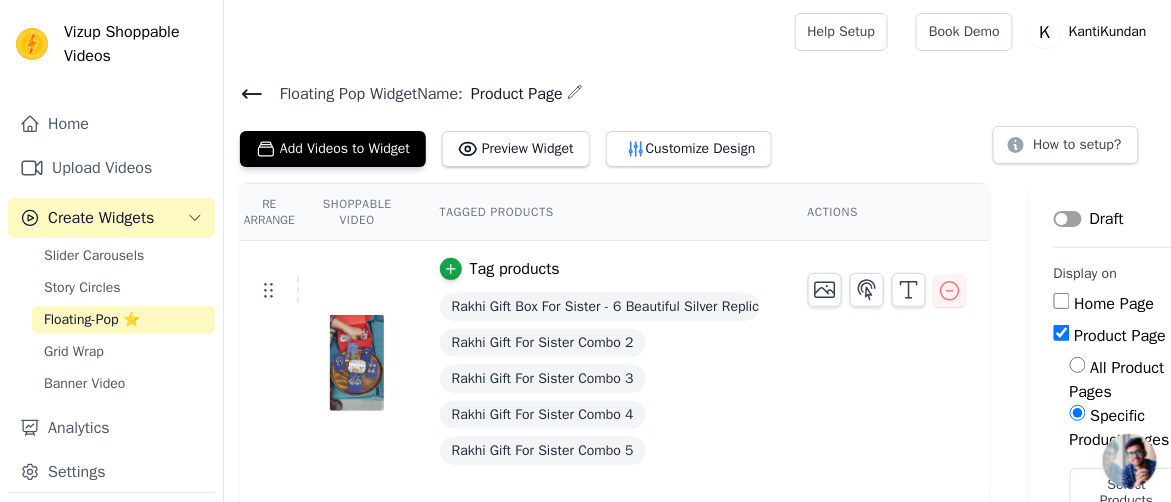 click 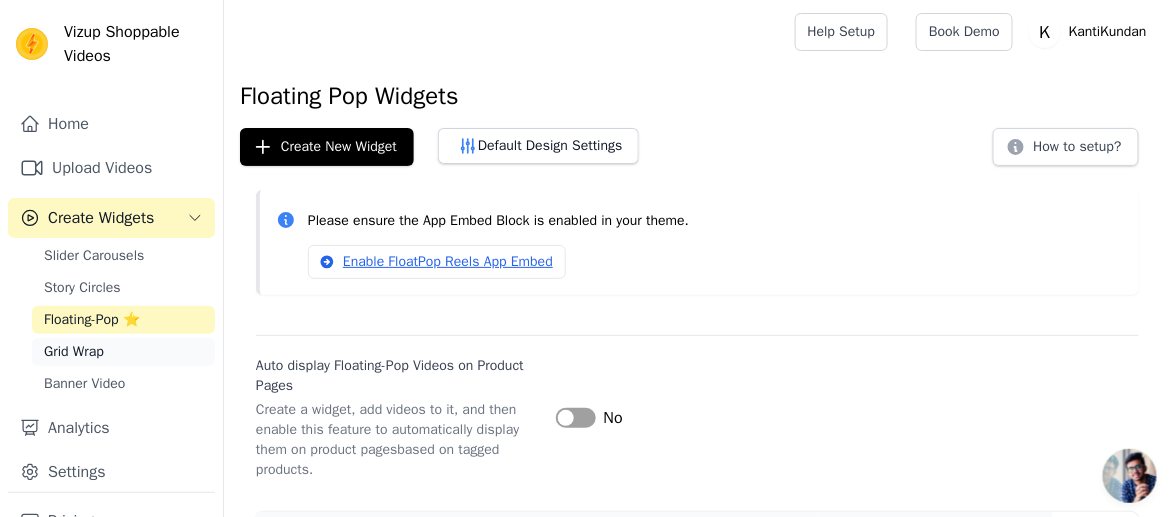 click on "Grid Wrap" at bounding box center (123, 352) 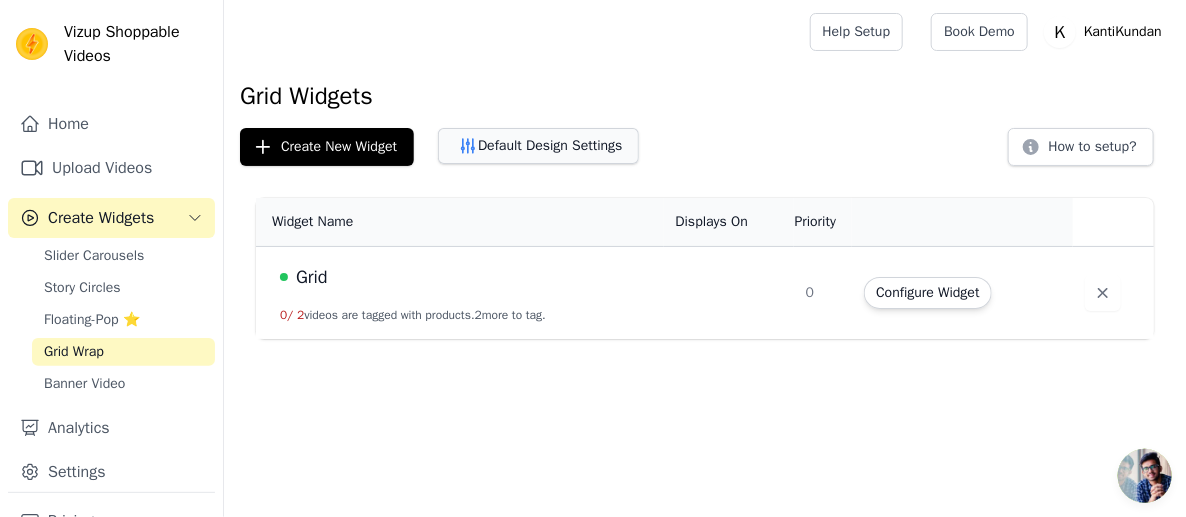 click on "Default Design Settings" at bounding box center [538, 146] 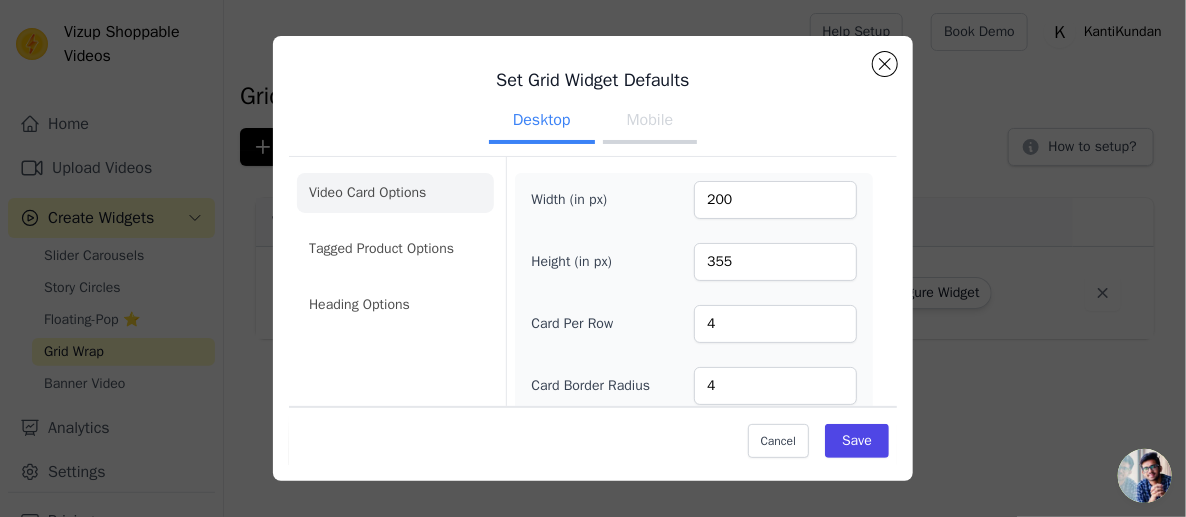 click on "Set Grid Widget Defaults   Desktop Mobile   Video Card Options Tagged Product Options Heading Options   Width (in px)   200   Height (in px)   355   Card Per Row   4   Card Border Radius   4   Gap Between Cards (px)   12   Video Card Preview           Play Video In Loop               Hide Play Button   Label     No   Hide Arrows   Label     Yes   Shopping Icon on Video Cards   Label     No   Add to Cart on Video Cards     Label     Yes   Cancel   Save" 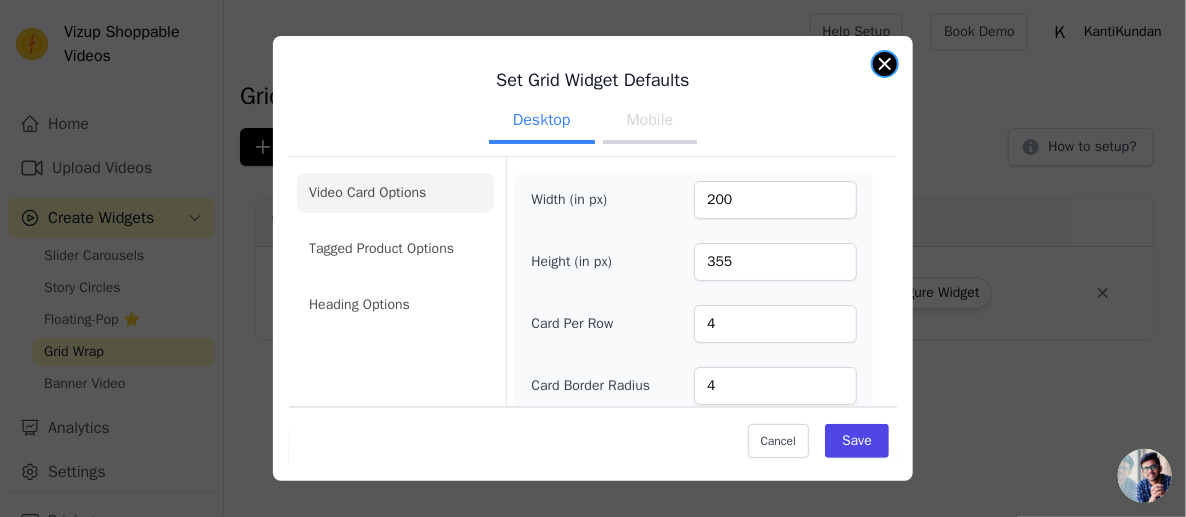 click at bounding box center [885, 64] 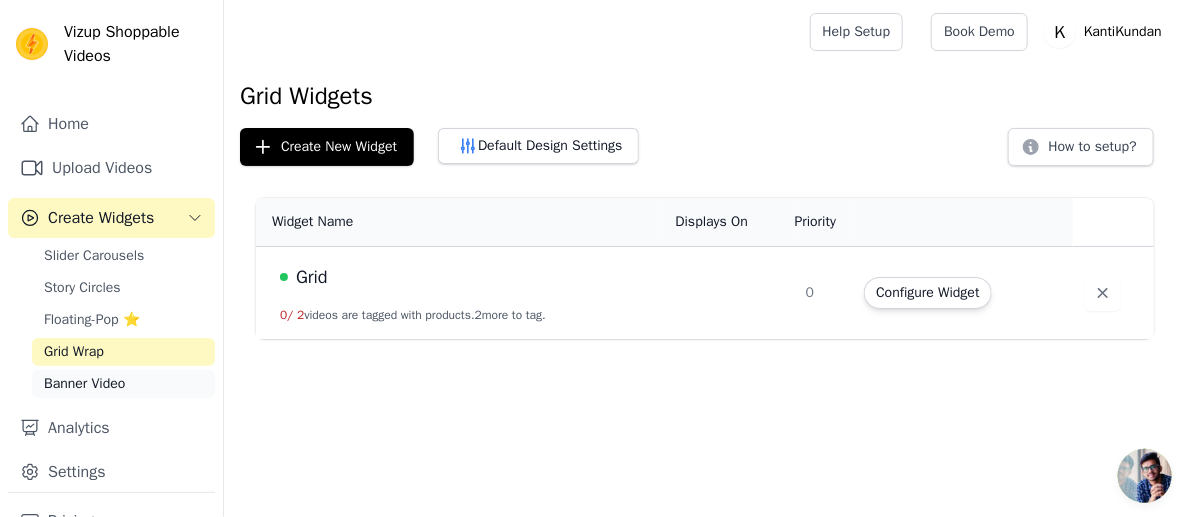 click on "Banner Video" at bounding box center (123, 384) 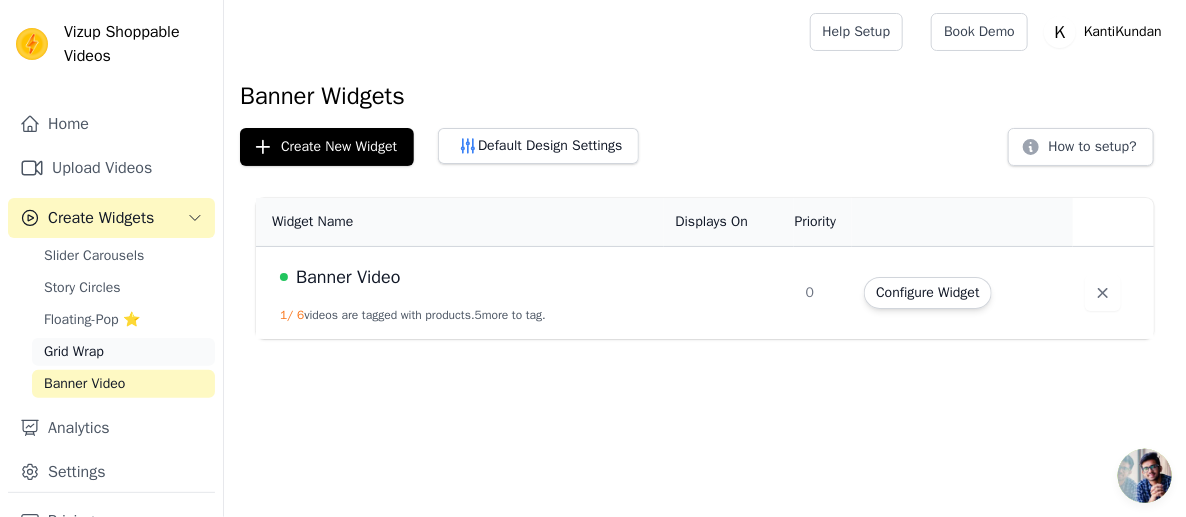 click on "Grid Wrap" at bounding box center [123, 352] 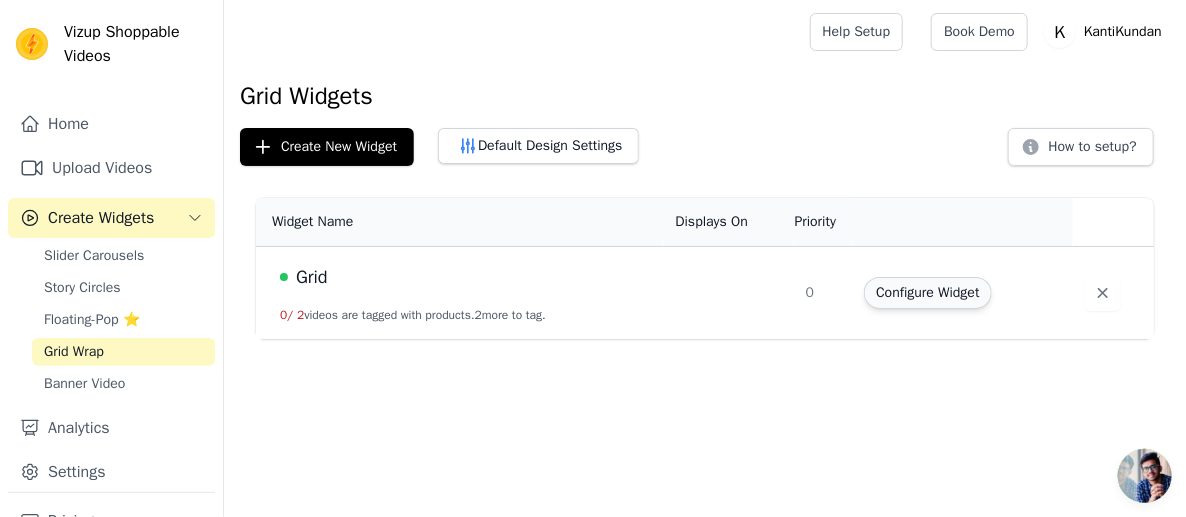 click on "Configure Widget" at bounding box center (927, 293) 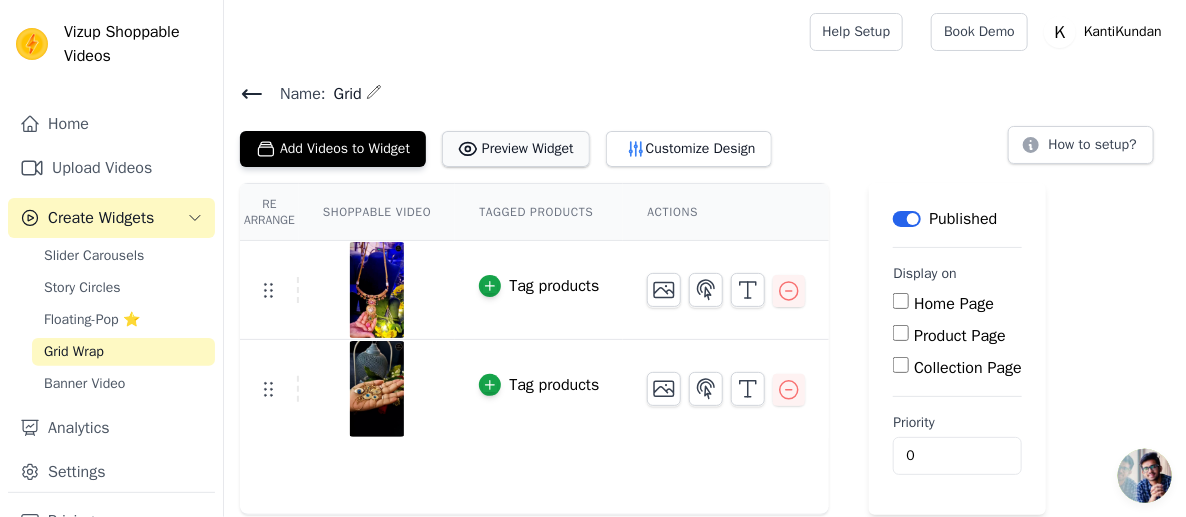 click on "Preview Widget" at bounding box center (516, 149) 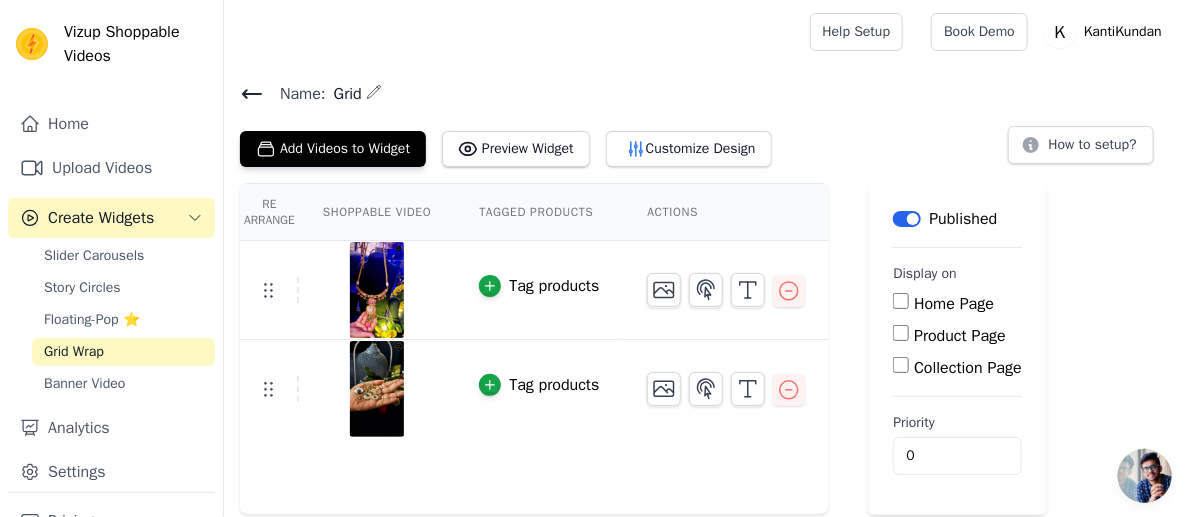 click on "Collection Page" at bounding box center (901, 365) 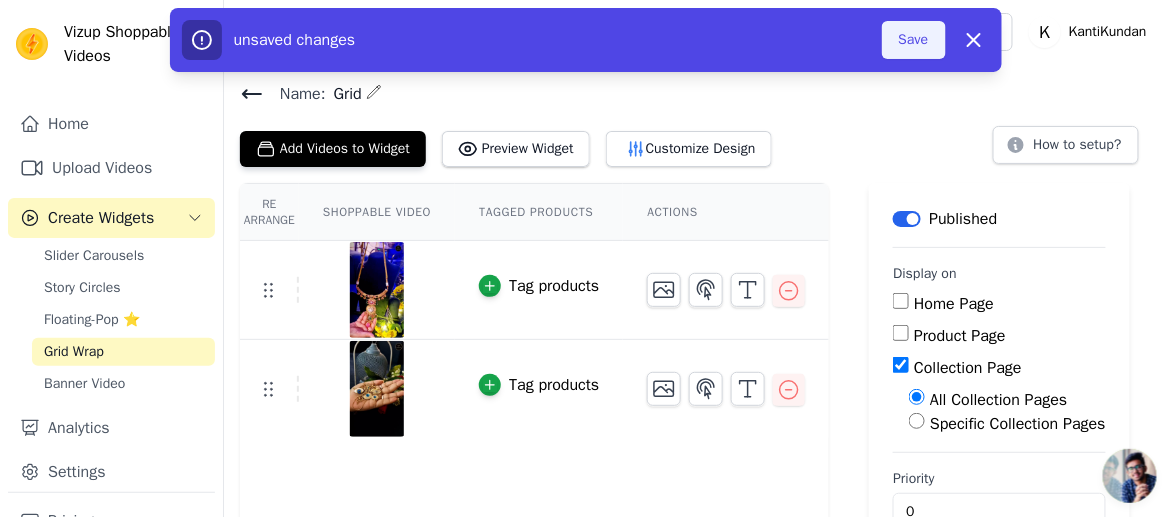 click on "Save" at bounding box center [914, 40] 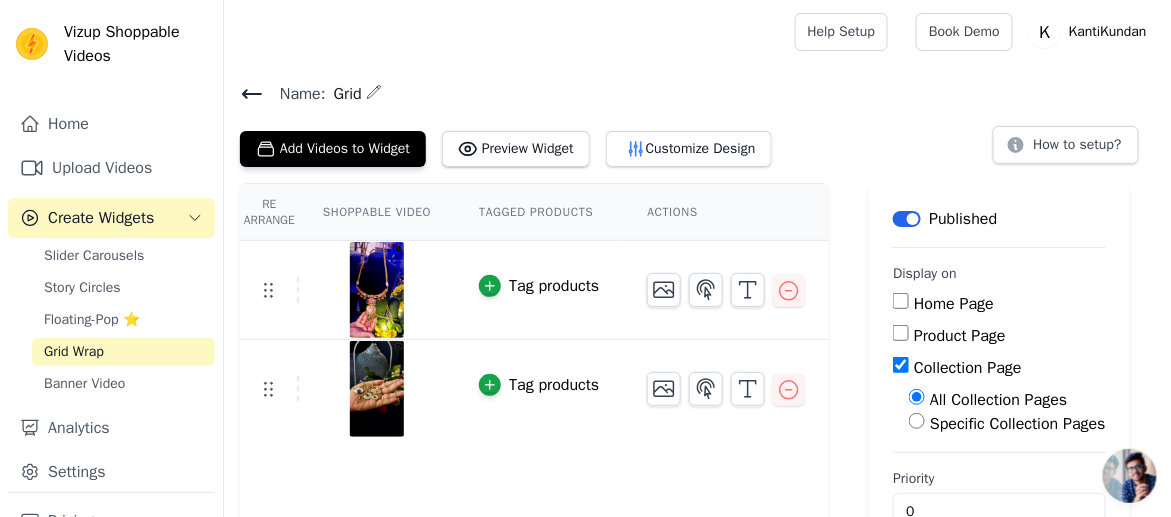 click 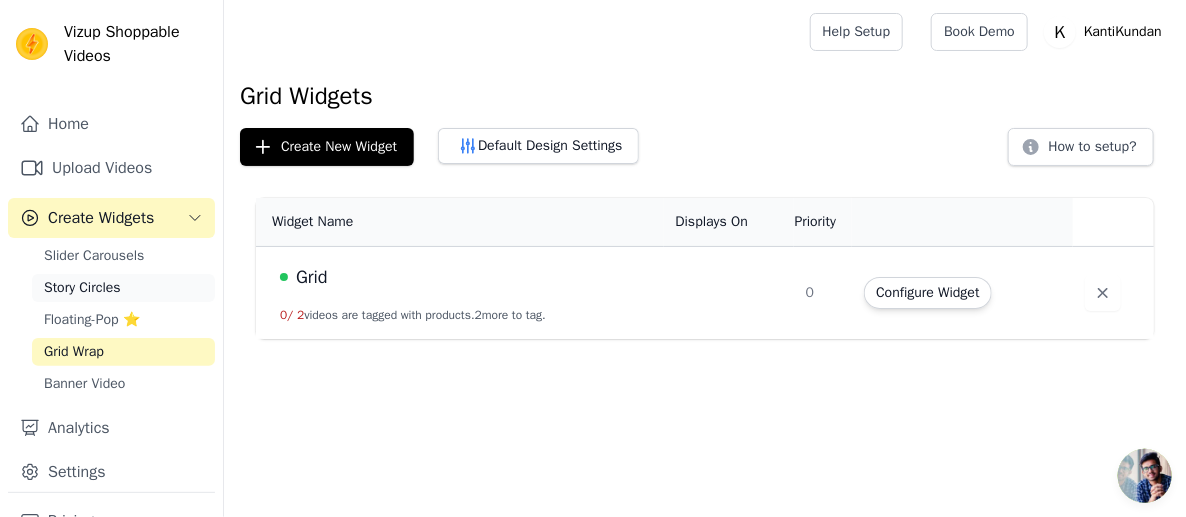 click on "Story Circles" at bounding box center [123, 288] 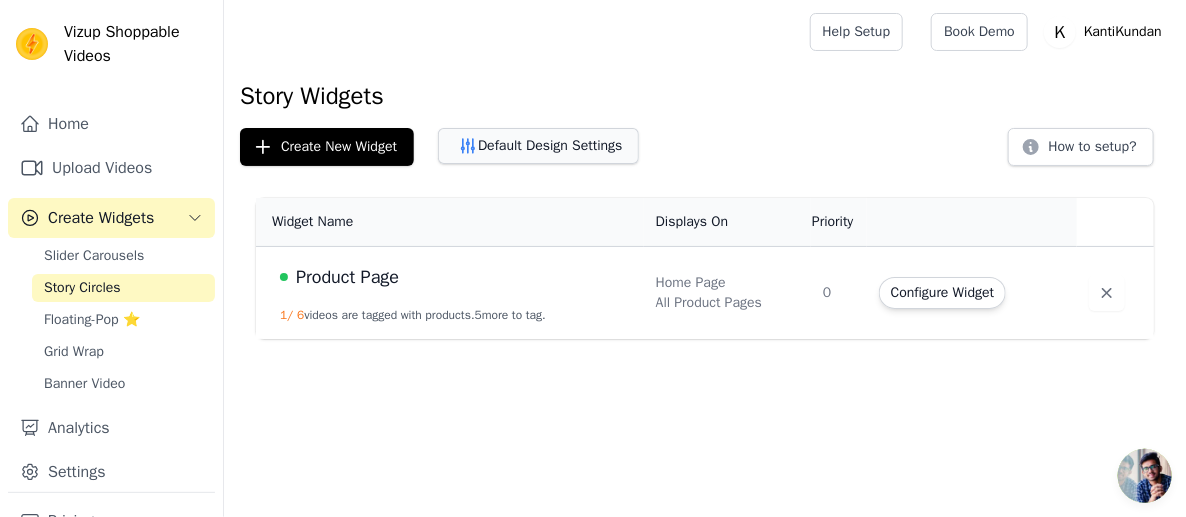 click on "Default Design Settings" at bounding box center [538, 146] 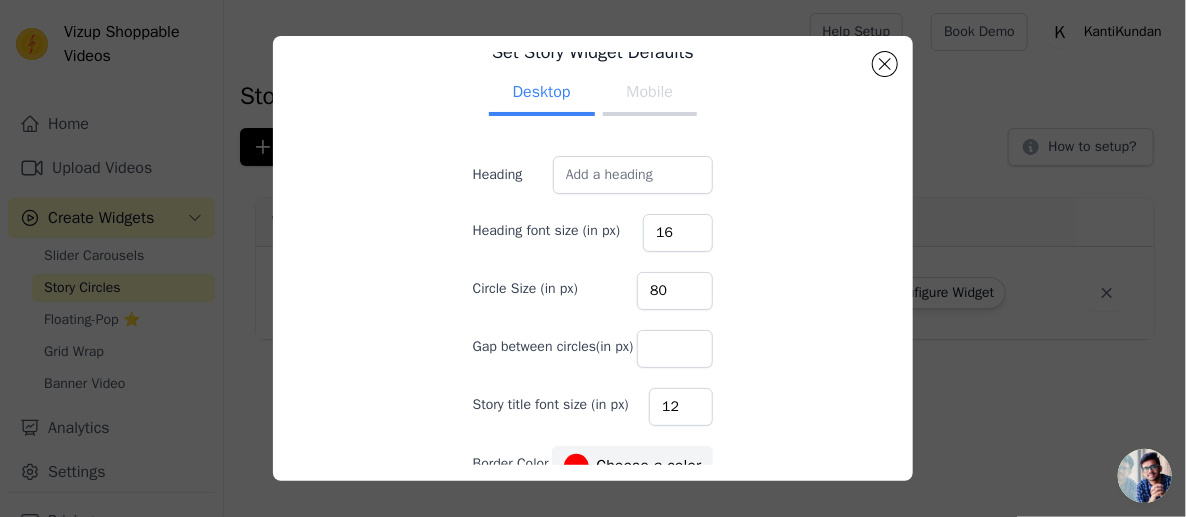 scroll, scrollTop: 0, scrollLeft: 0, axis: both 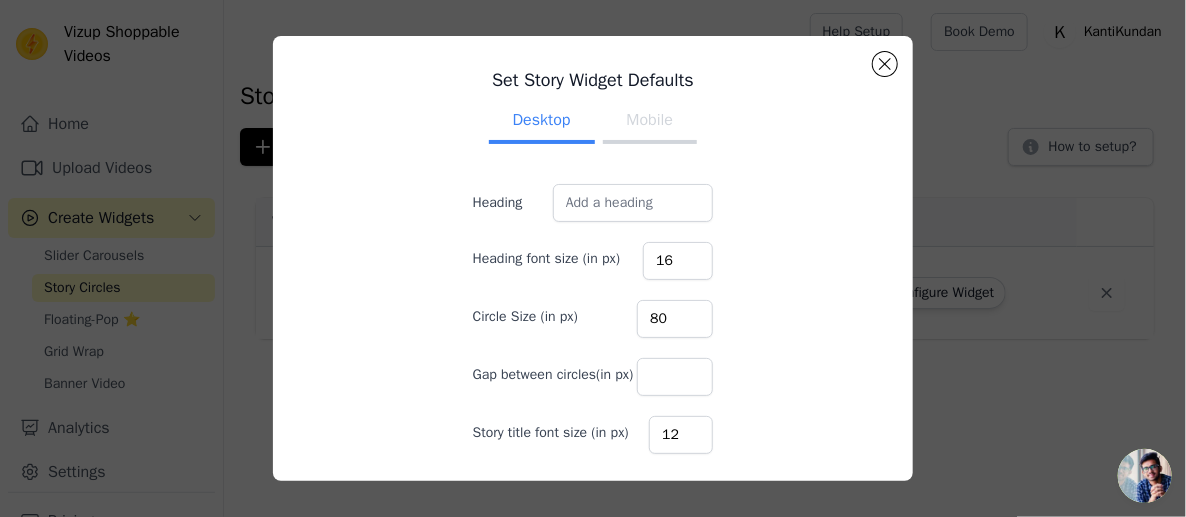 click on "Mobile" at bounding box center [650, 122] 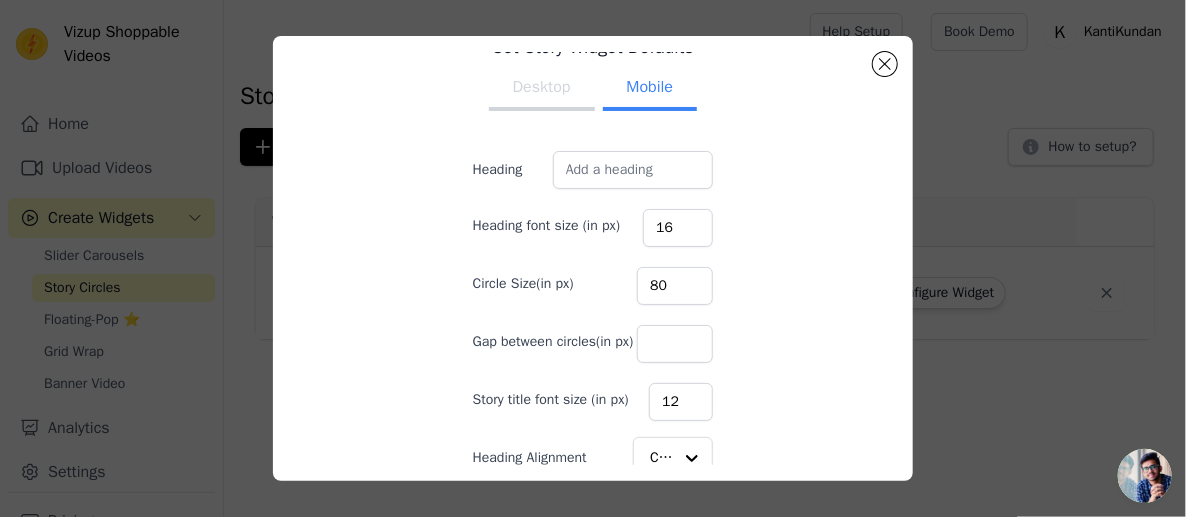 scroll, scrollTop: 0, scrollLeft: 0, axis: both 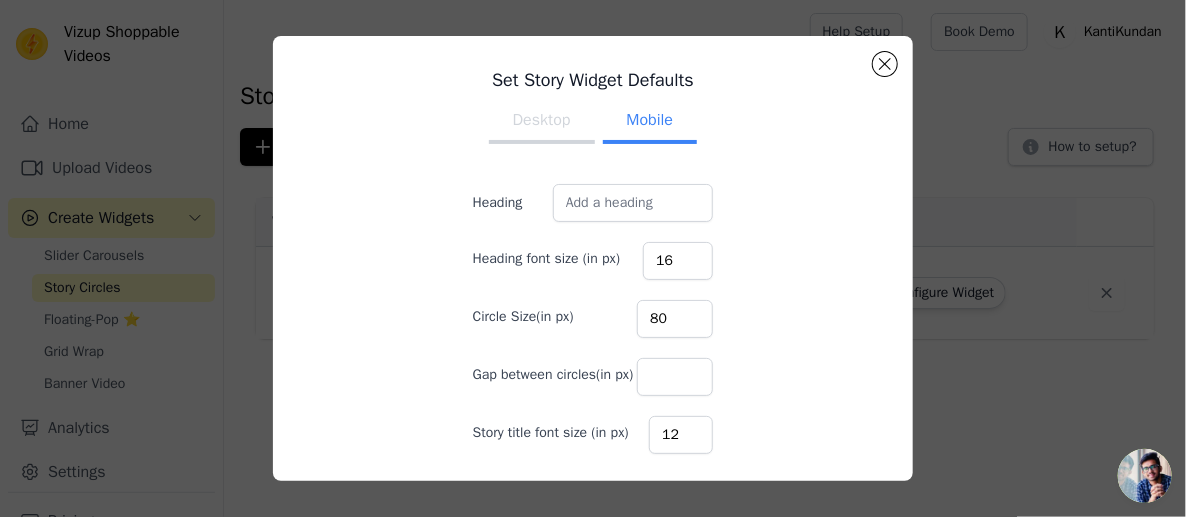 click on "Desktop" at bounding box center [542, 122] 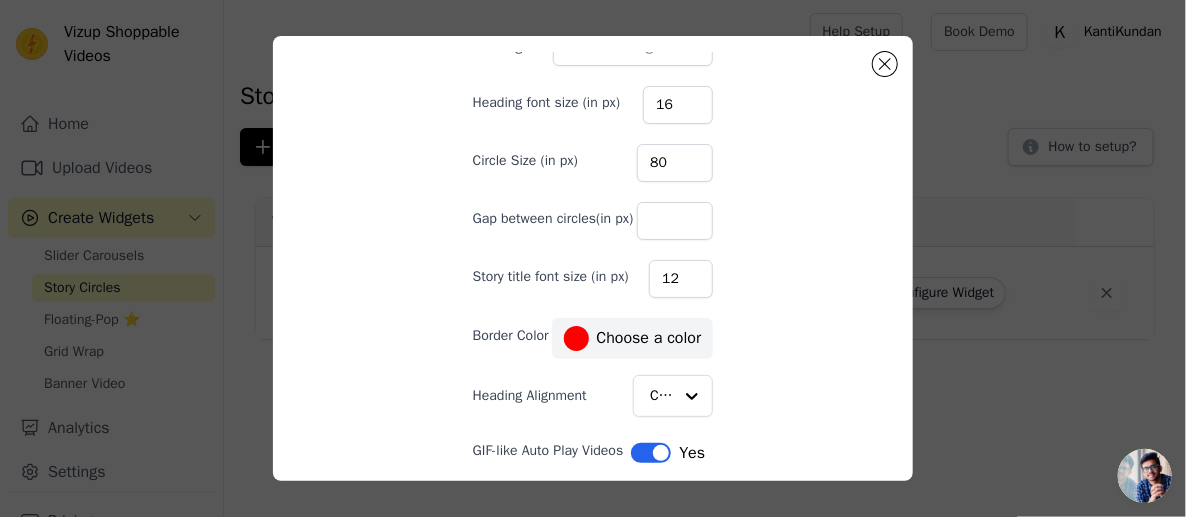 scroll, scrollTop: 228, scrollLeft: 0, axis: vertical 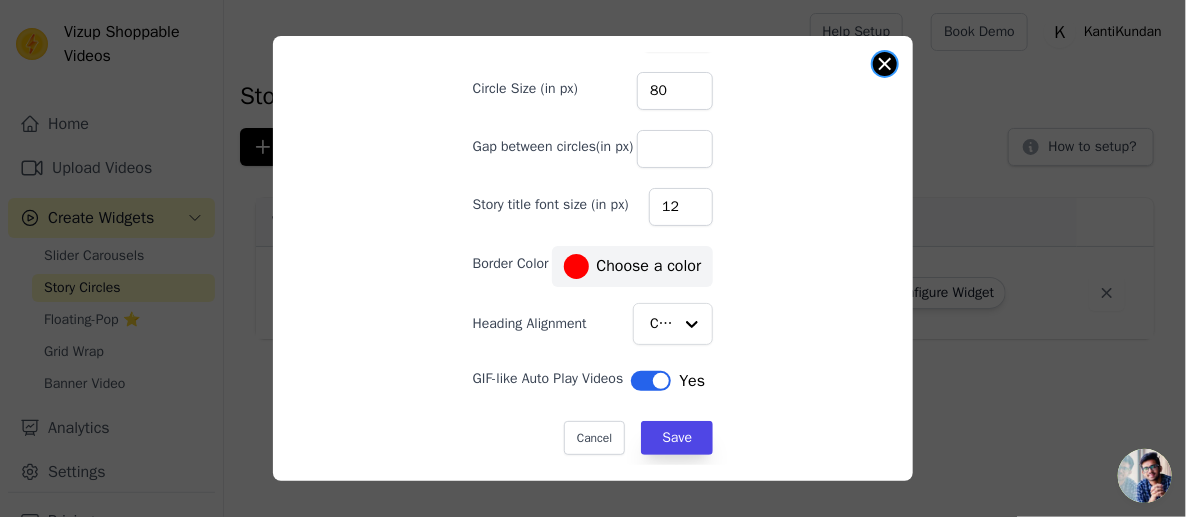 click at bounding box center (885, 64) 